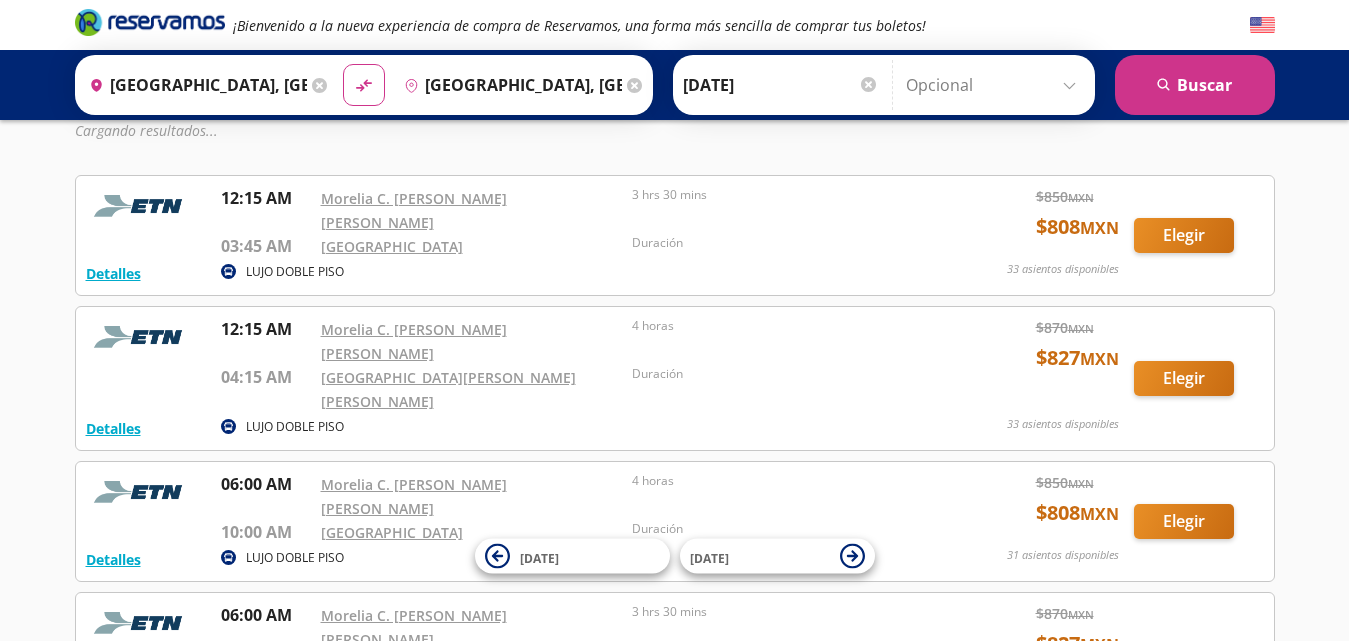 scroll, scrollTop: 1, scrollLeft: 0, axis: vertical 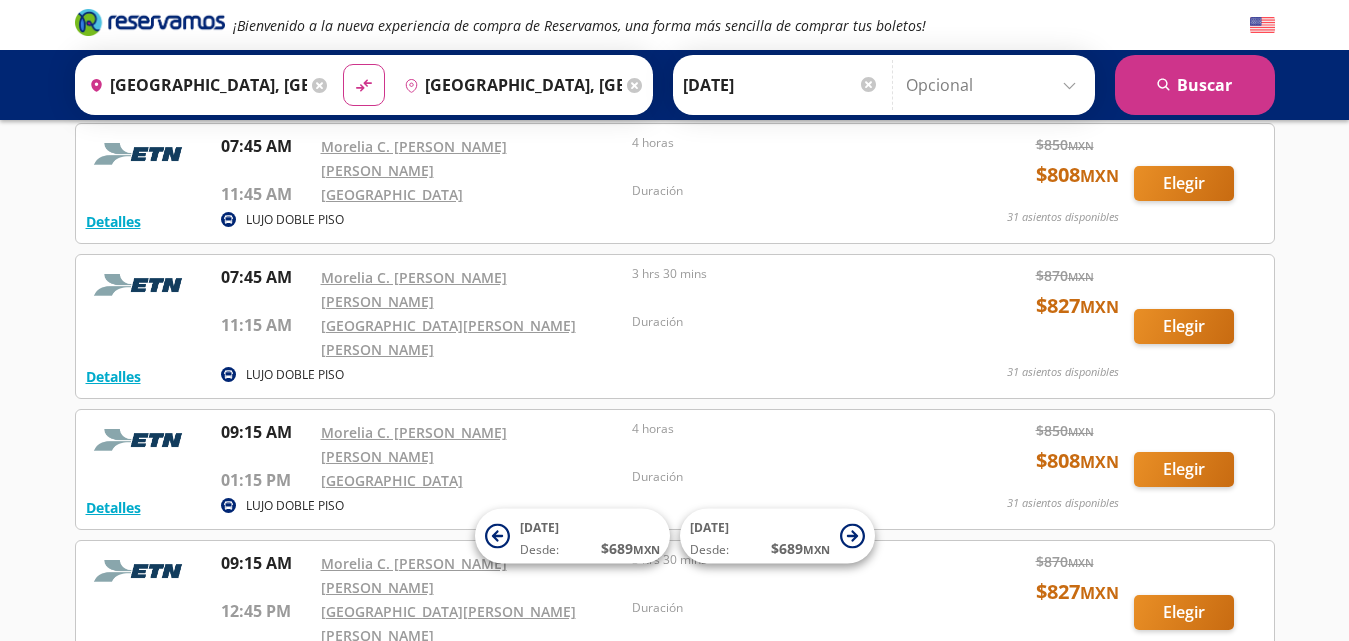 click on "Duración" at bounding box center (783, 608) 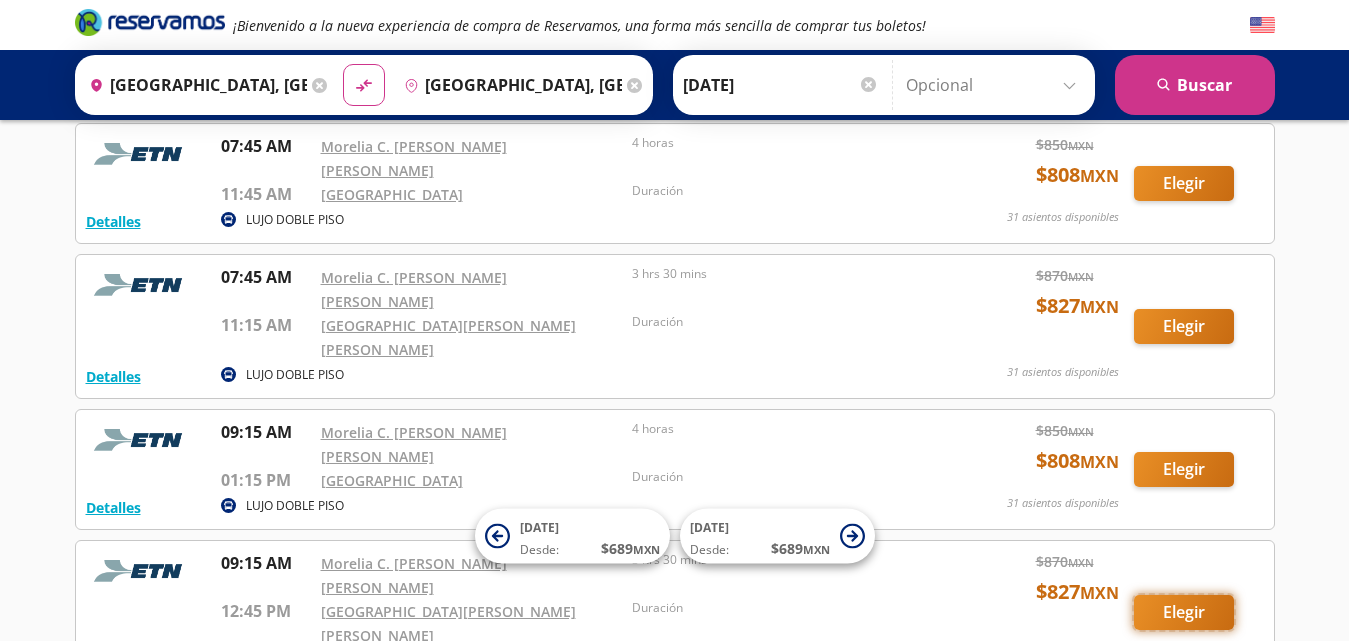 click on "Elegir" at bounding box center [1184, 612] 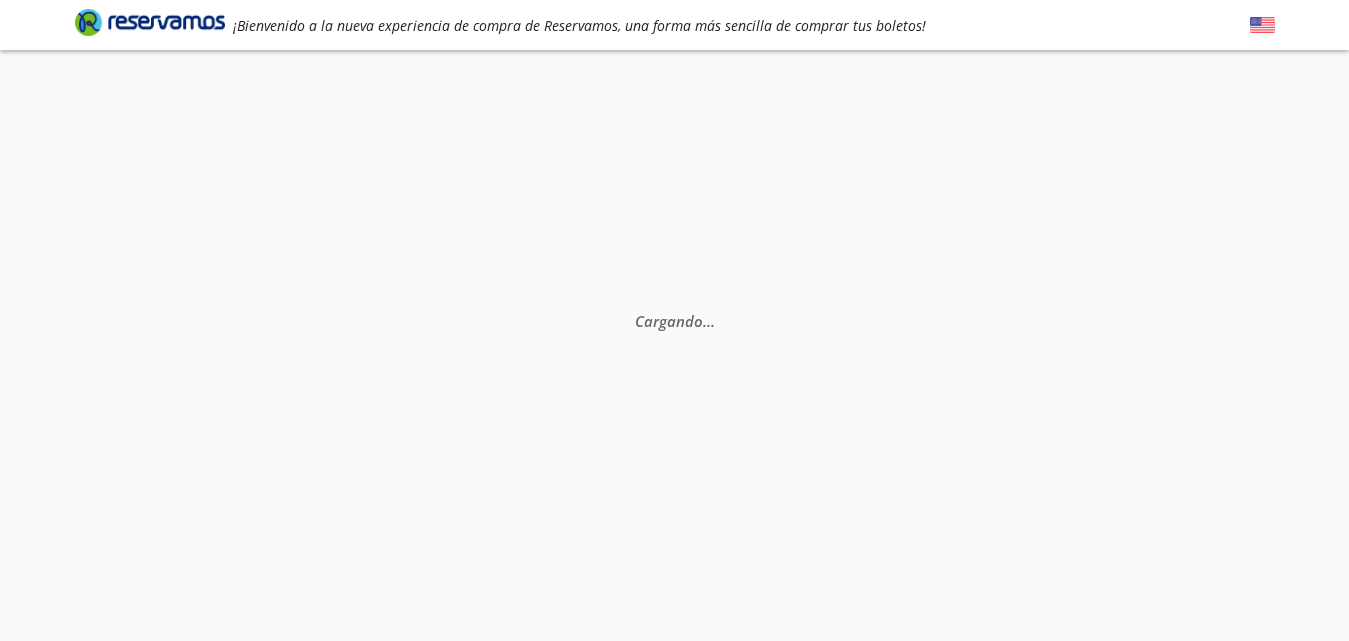 scroll, scrollTop: 0, scrollLeft: 0, axis: both 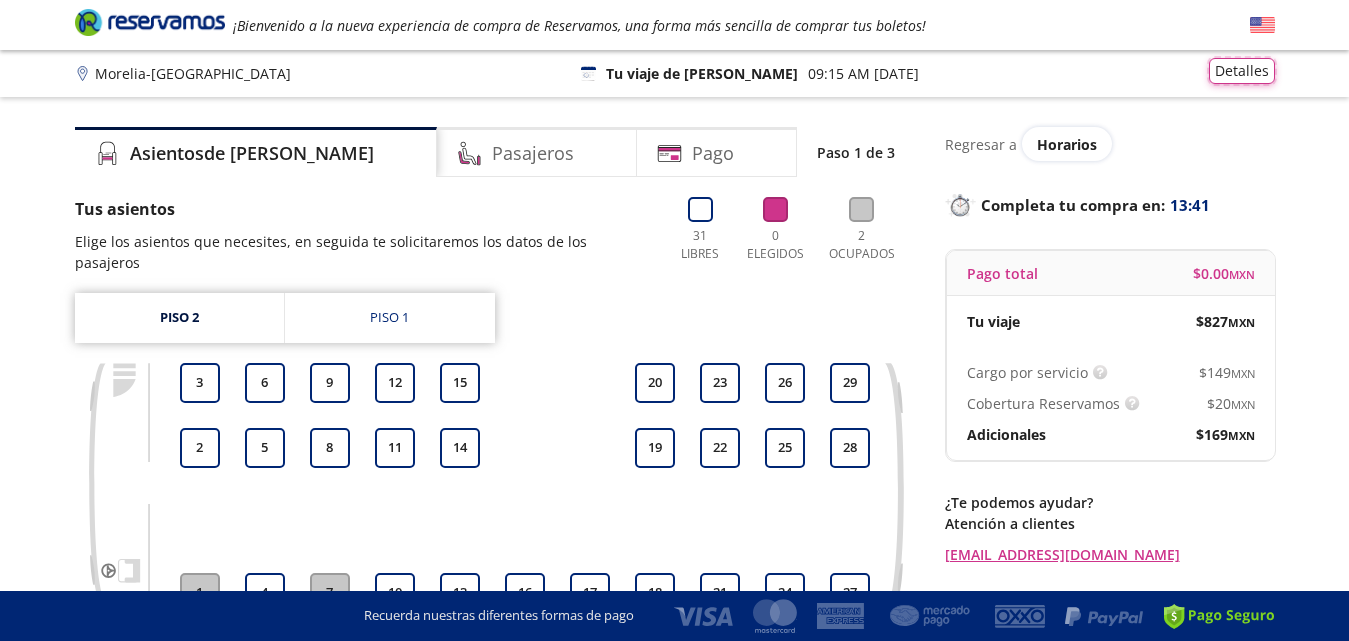 click on "Detalles" at bounding box center [1242, 71] 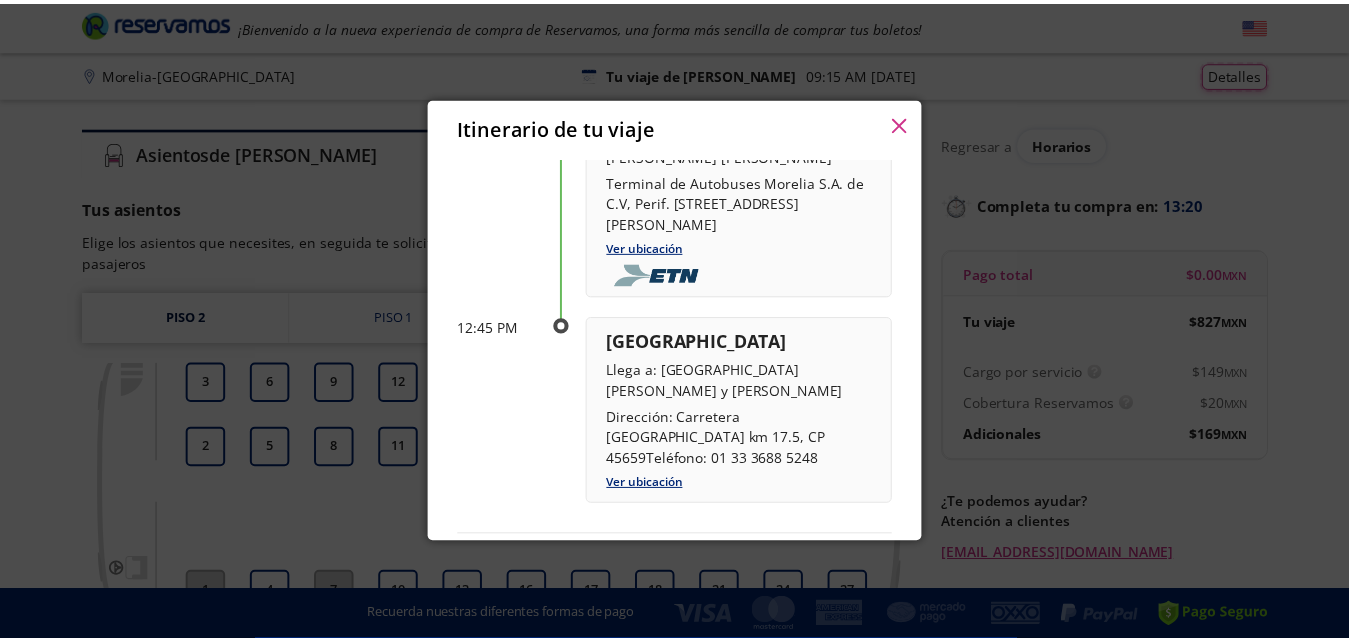 scroll, scrollTop: 156, scrollLeft: 0, axis: vertical 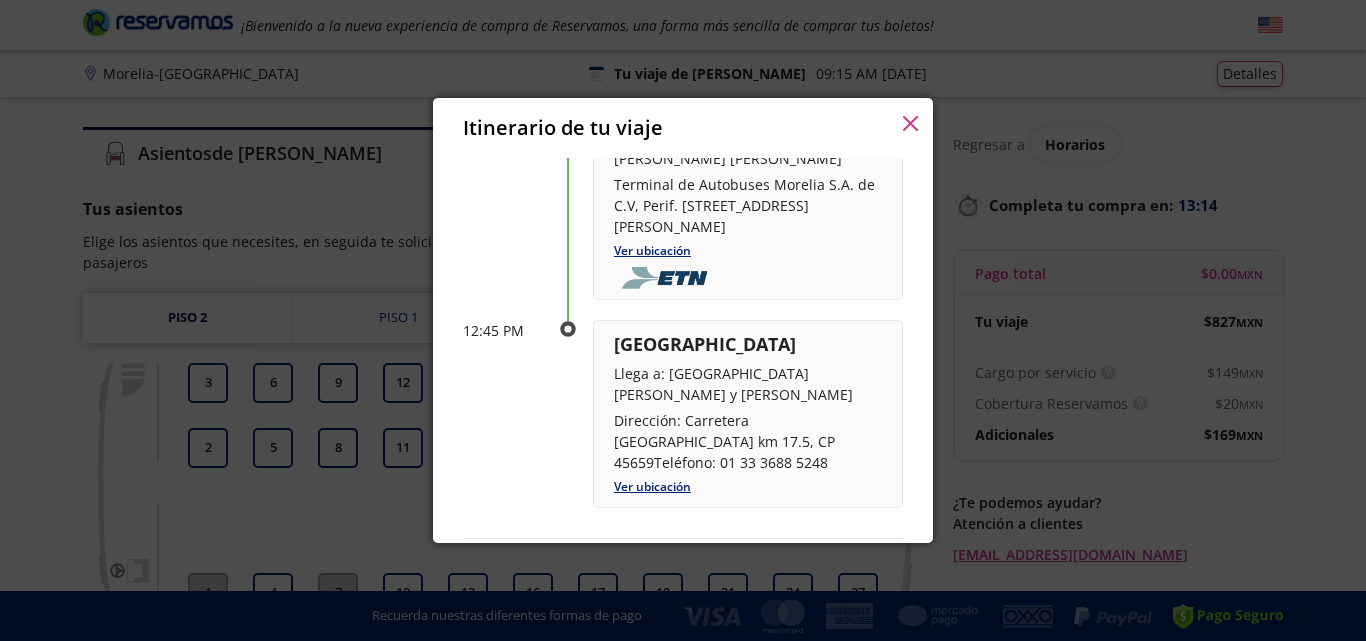 click 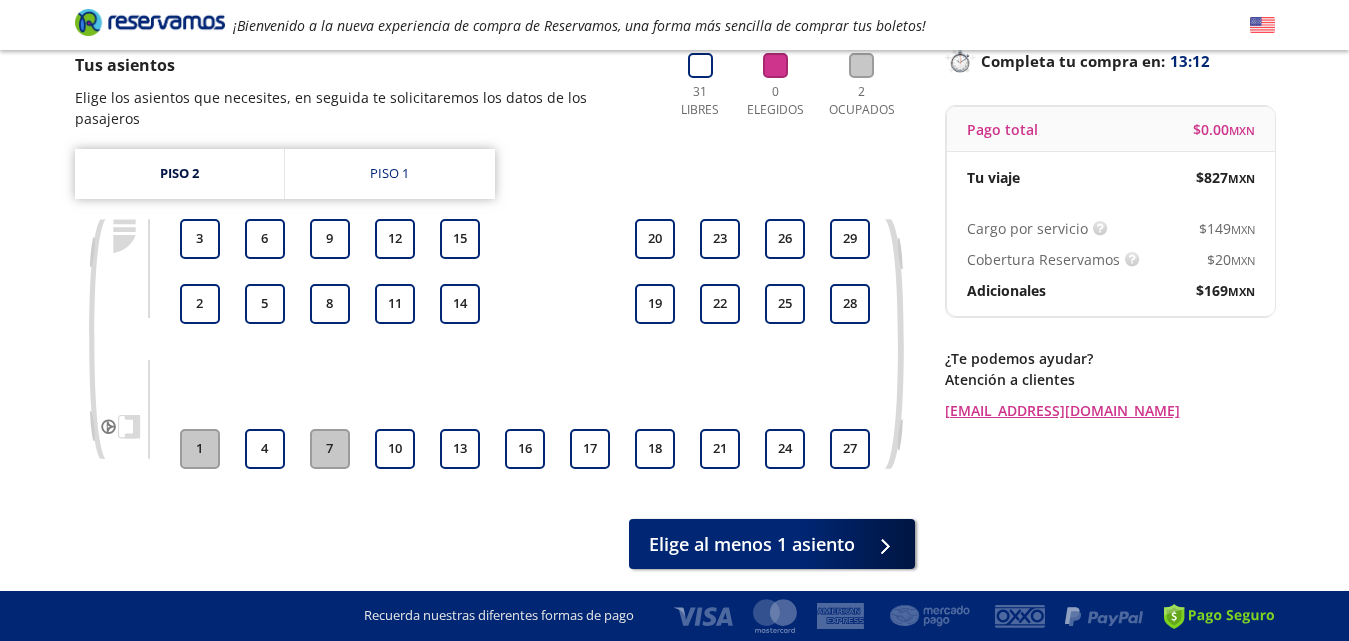 scroll, scrollTop: 192, scrollLeft: 0, axis: vertical 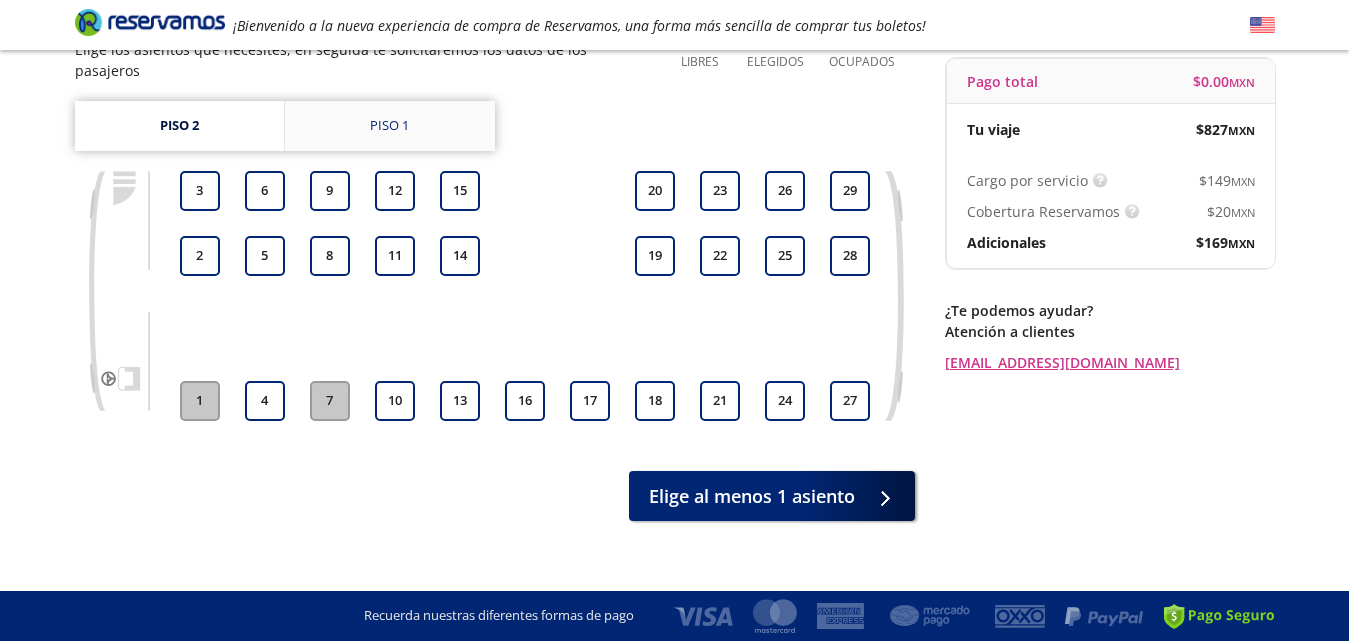 click on "Piso 1" at bounding box center (389, 126) 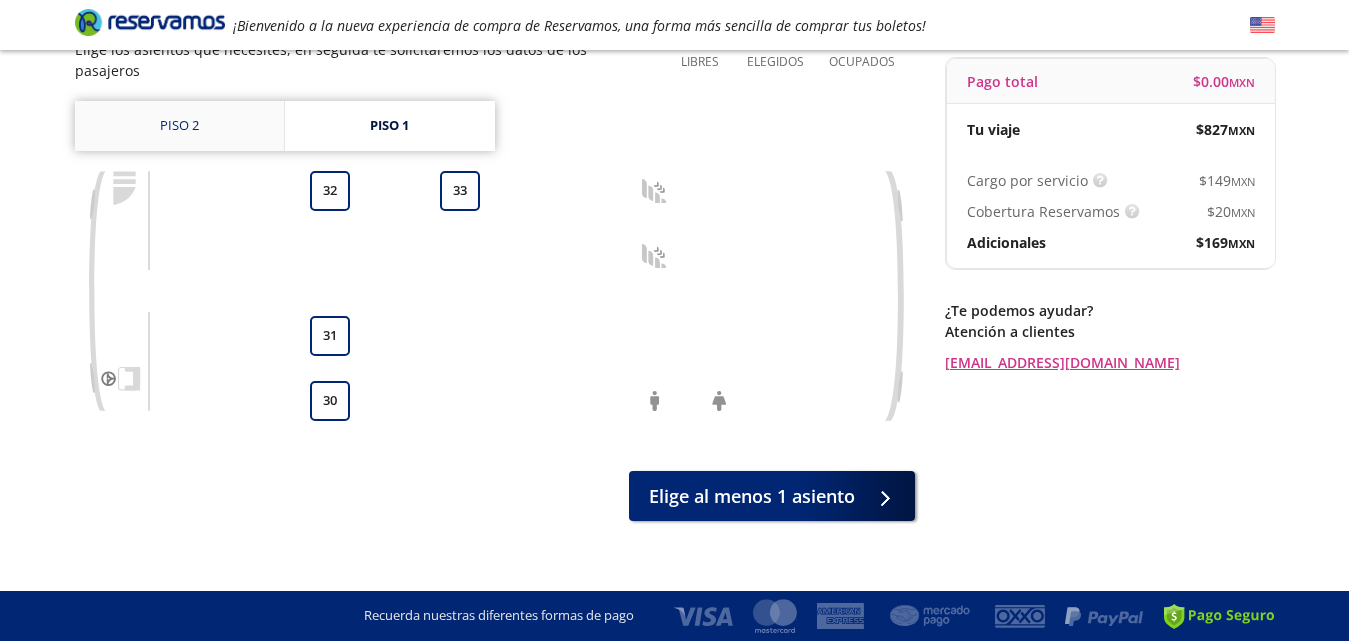 click on "Piso 2" at bounding box center [179, 126] 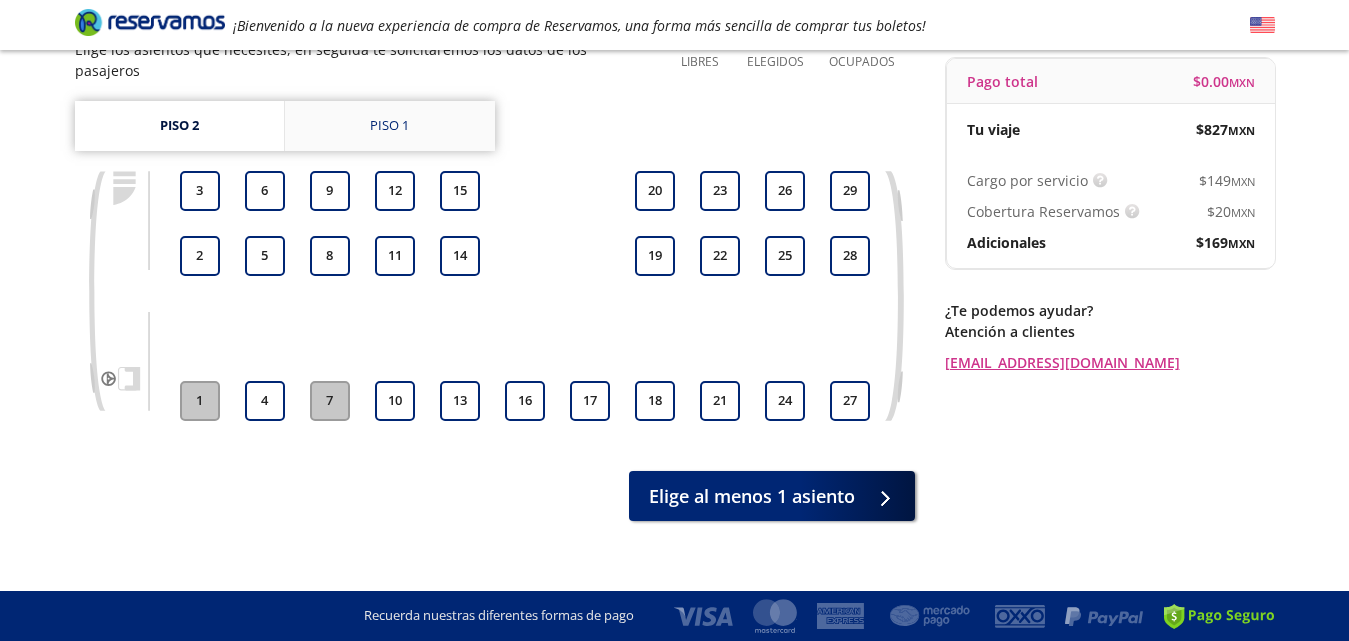 click on "Piso 1" at bounding box center [390, 126] 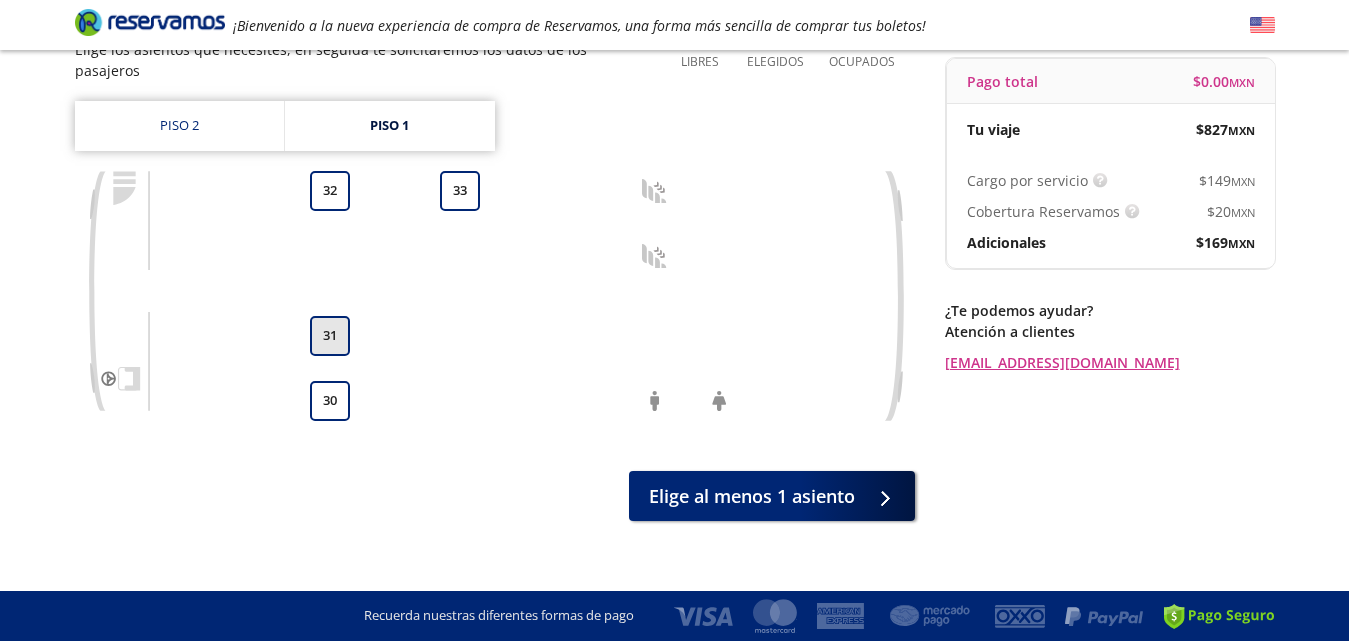 click on "31" at bounding box center (330, 336) 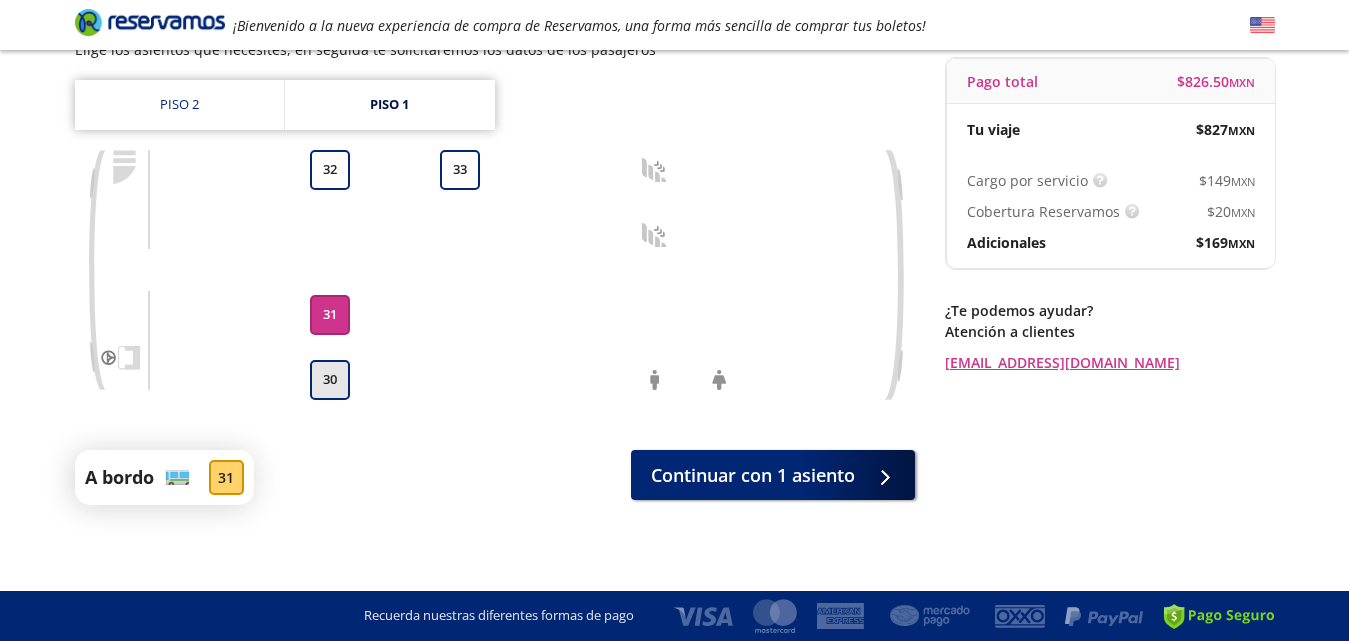click on "30" at bounding box center (330, 380) 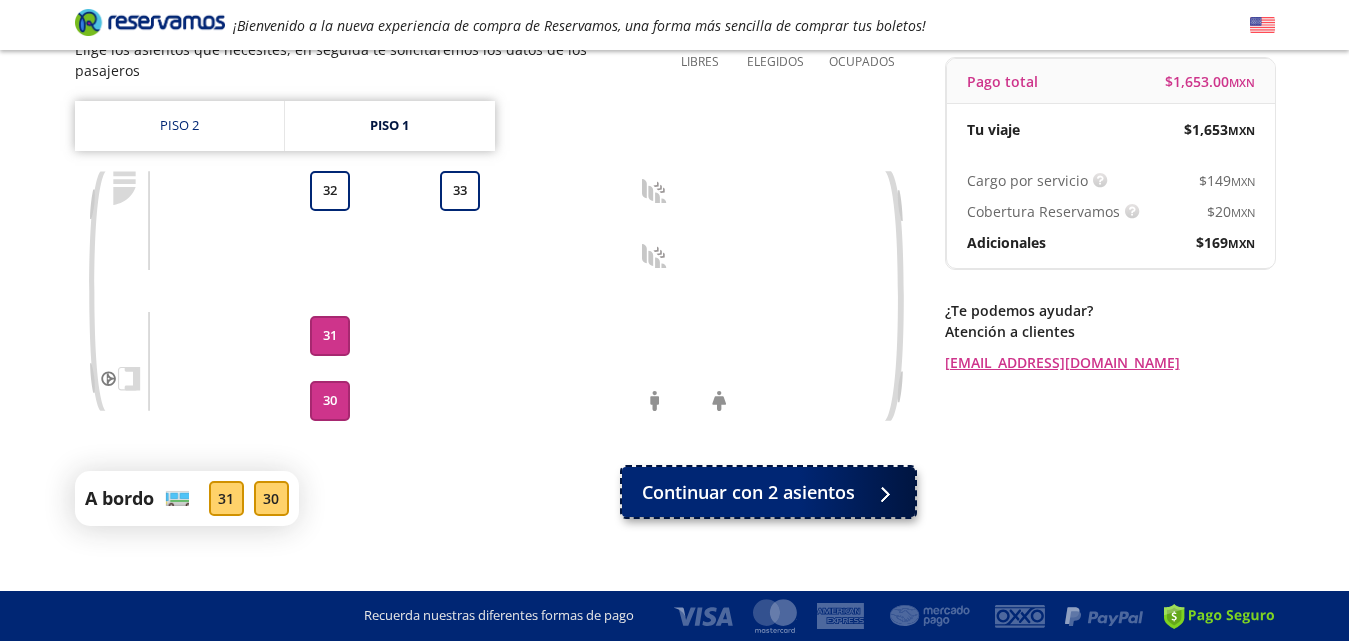click at bounding box center [880, 492] 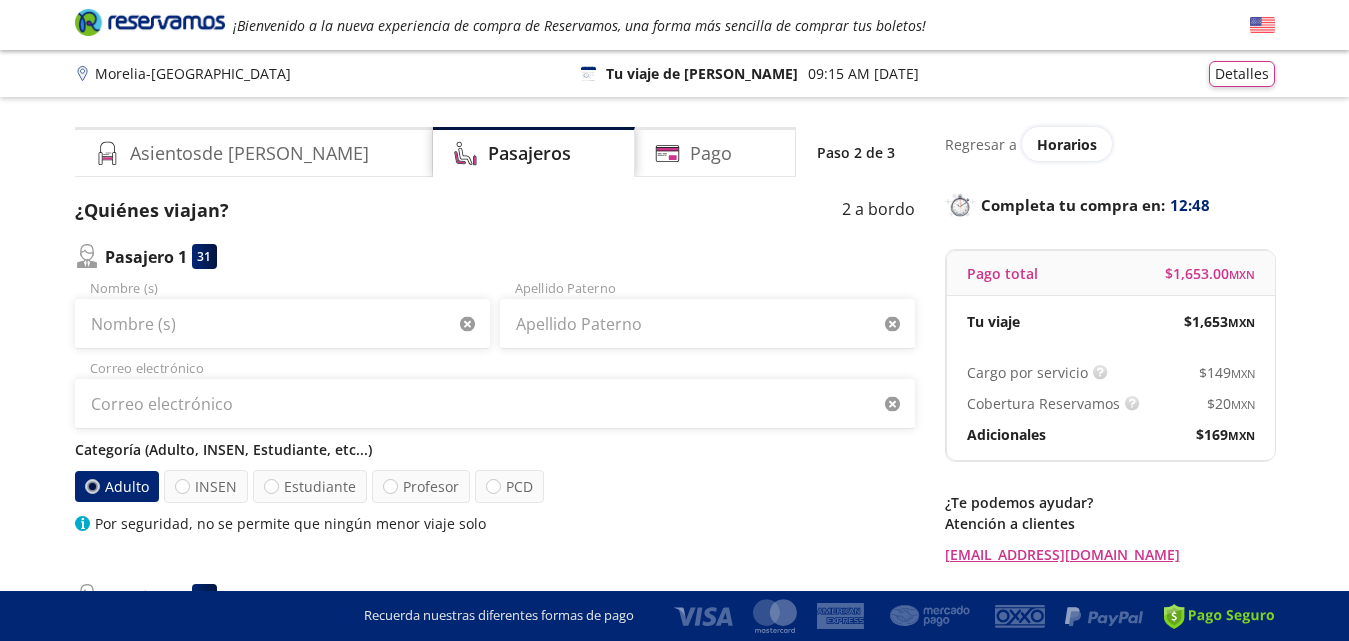 scroll, scrollTop: 155, scrollLeft: 0, axis: vertical 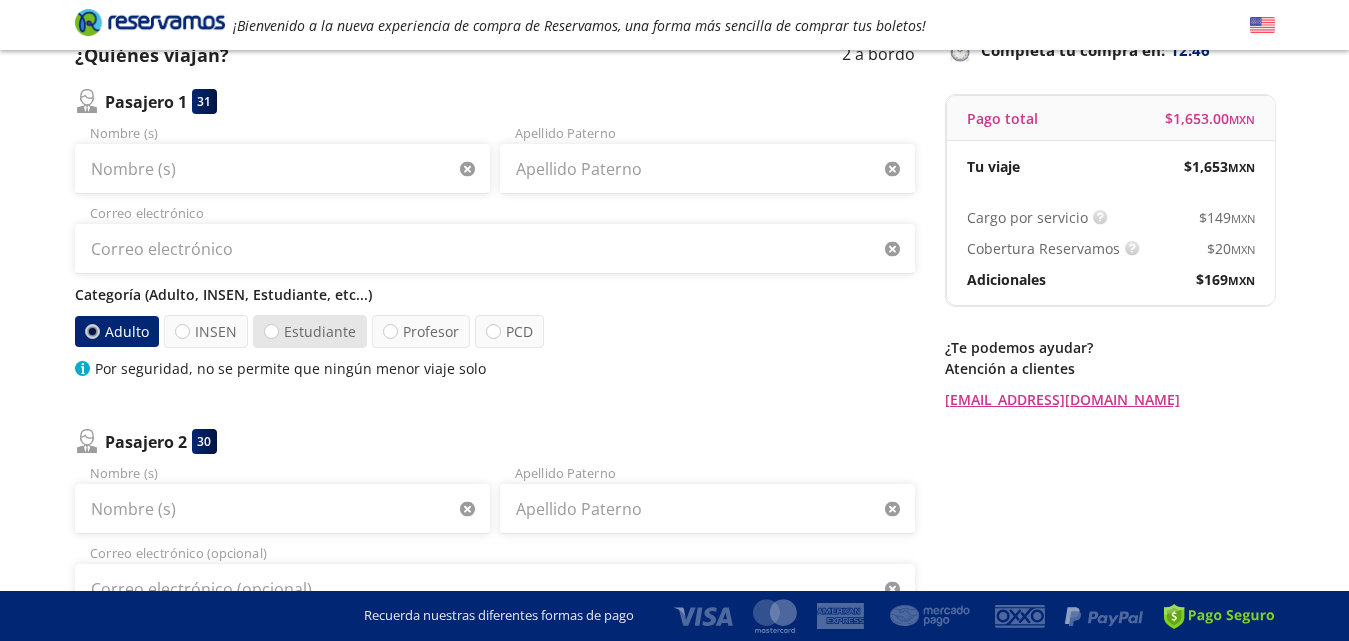 click on "Estudiante" at bounding box center [310, 331] 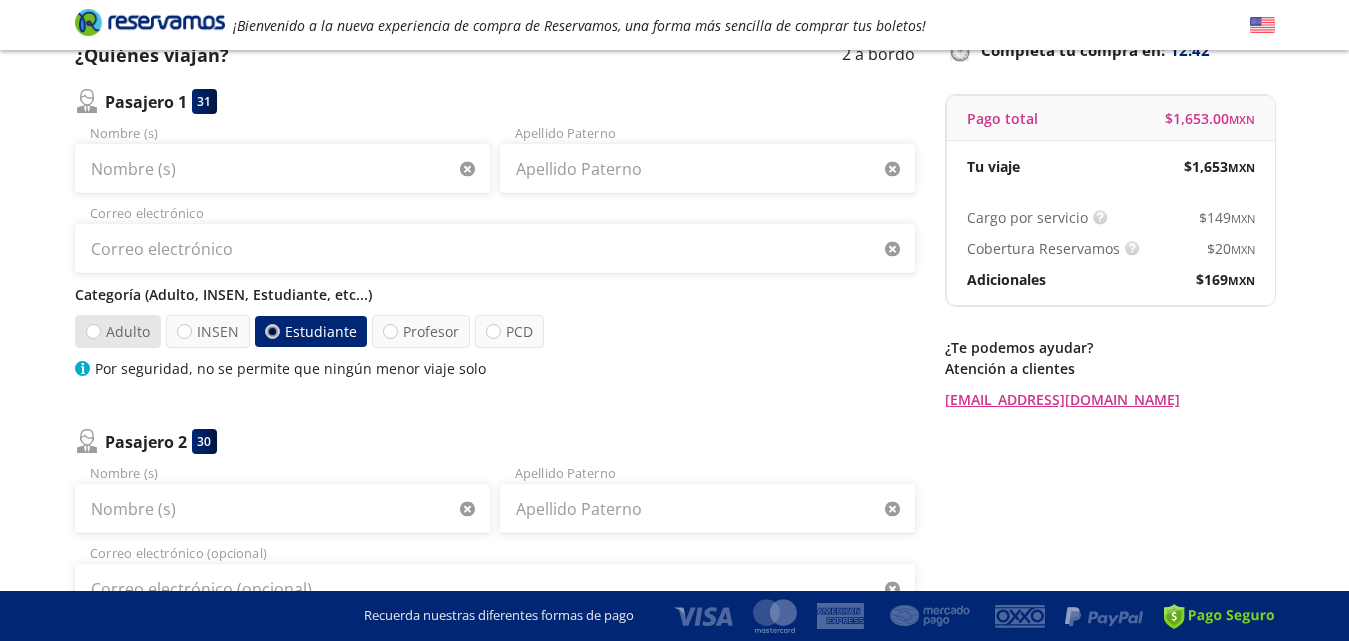 click on "Adulto" at bounding box center (118, 331) 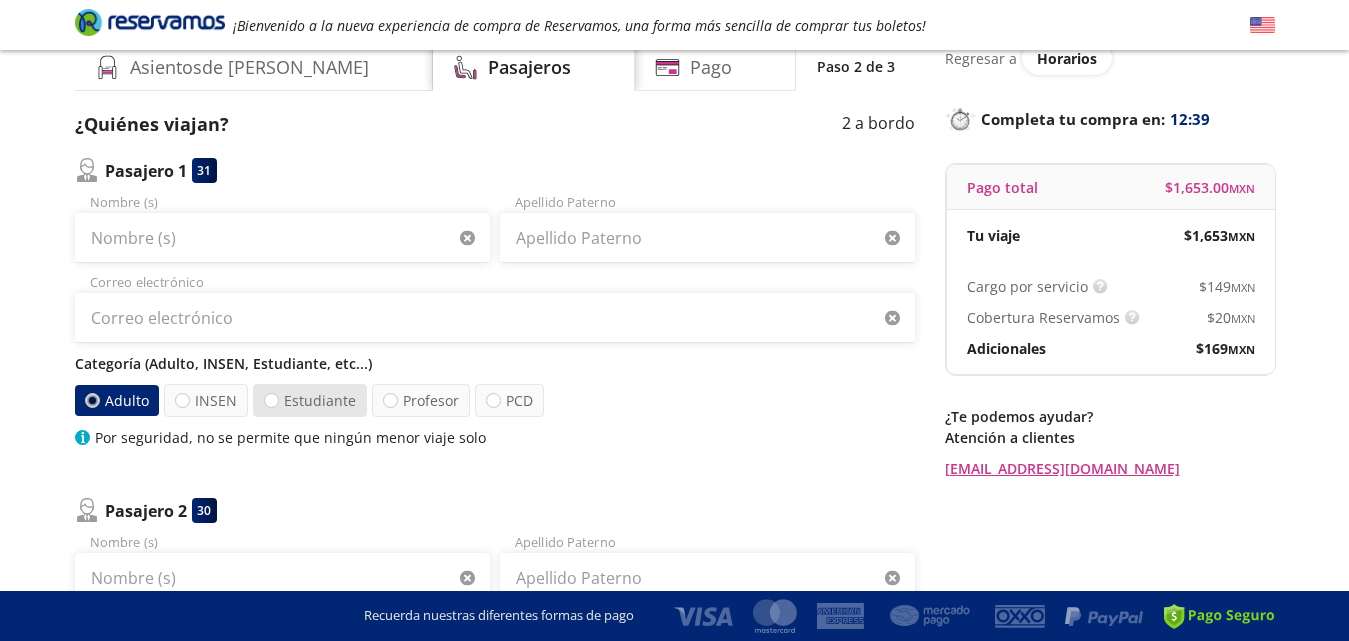 scroll, scrollTop: 66, scrollLeft: 0, axis: vertical 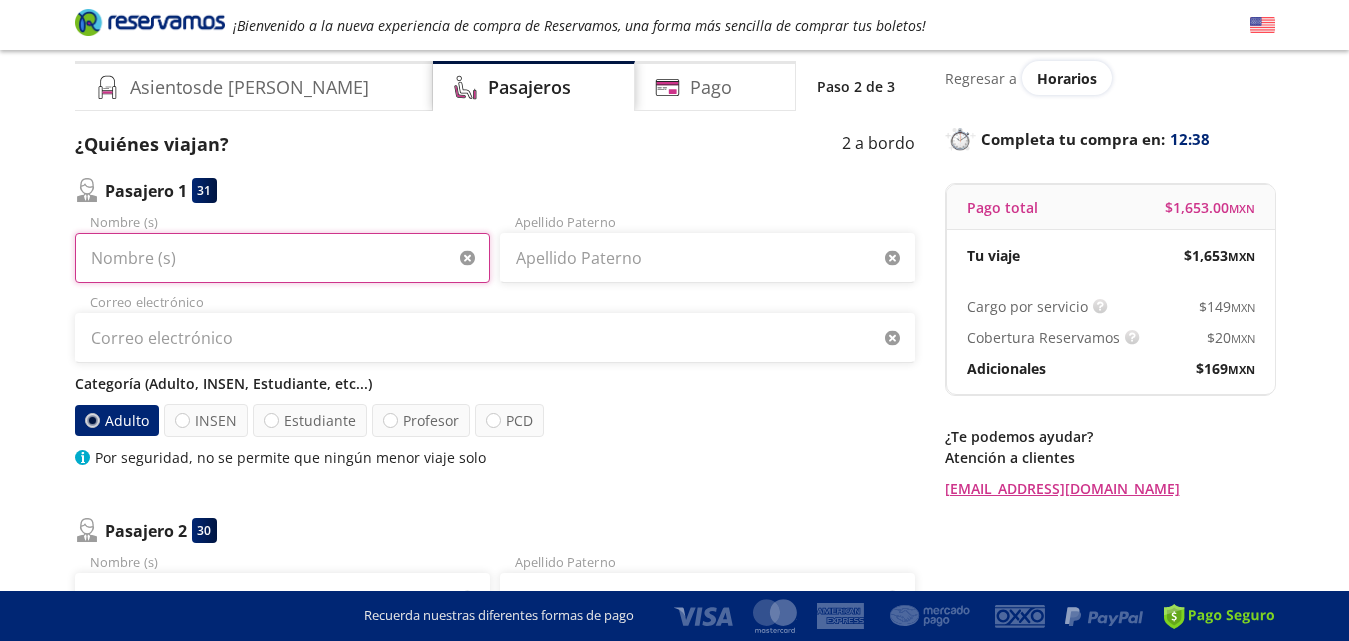click on "Nombre (s)" at bounding box center [282, 258] 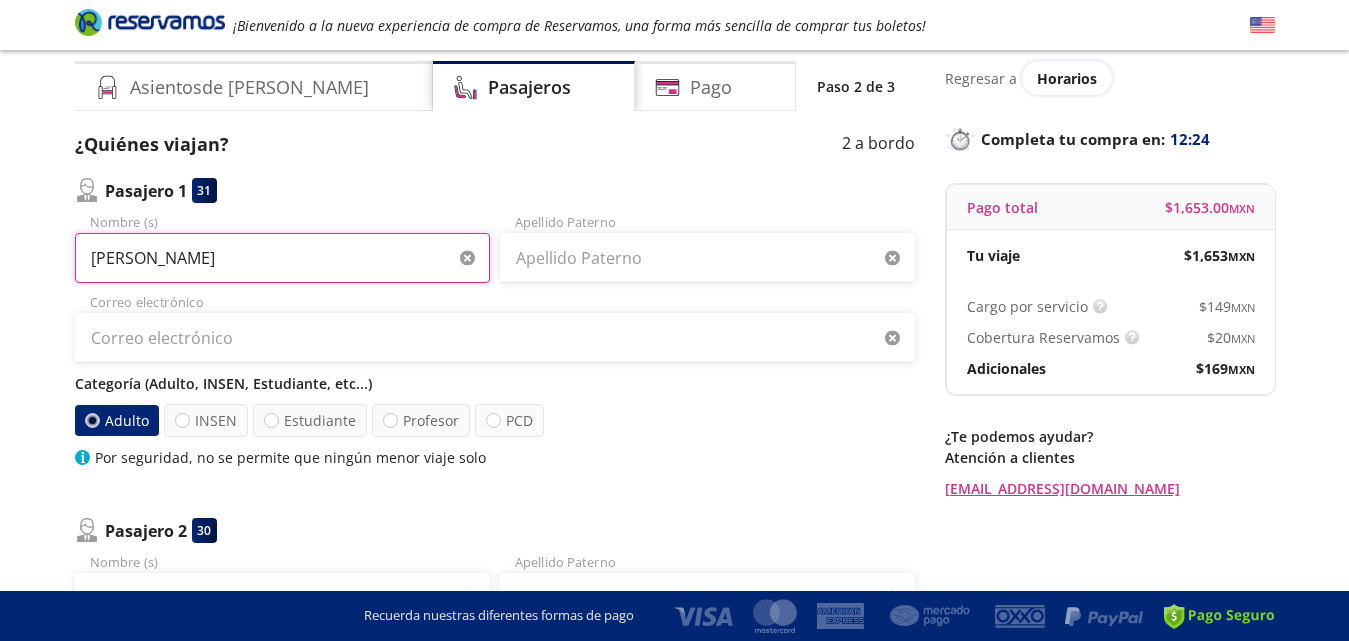 type on "[PERSON_NAME]" 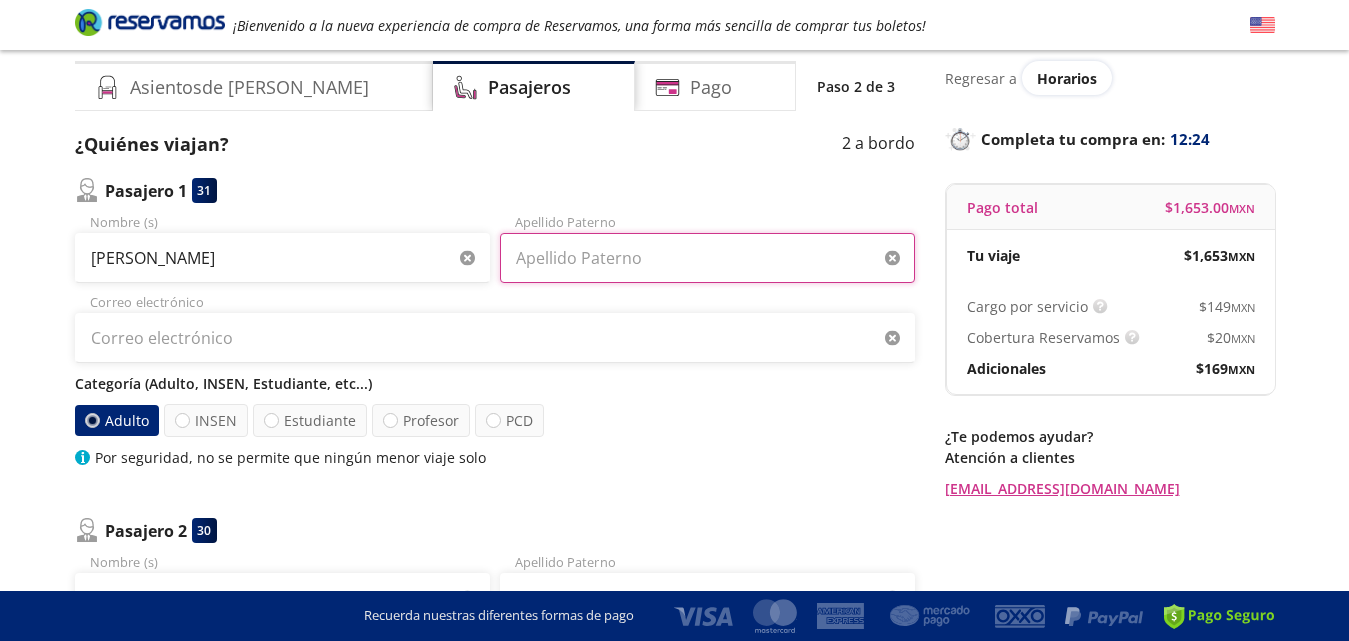 click on "Apellido Paterno" at bounding box center [707, 258] 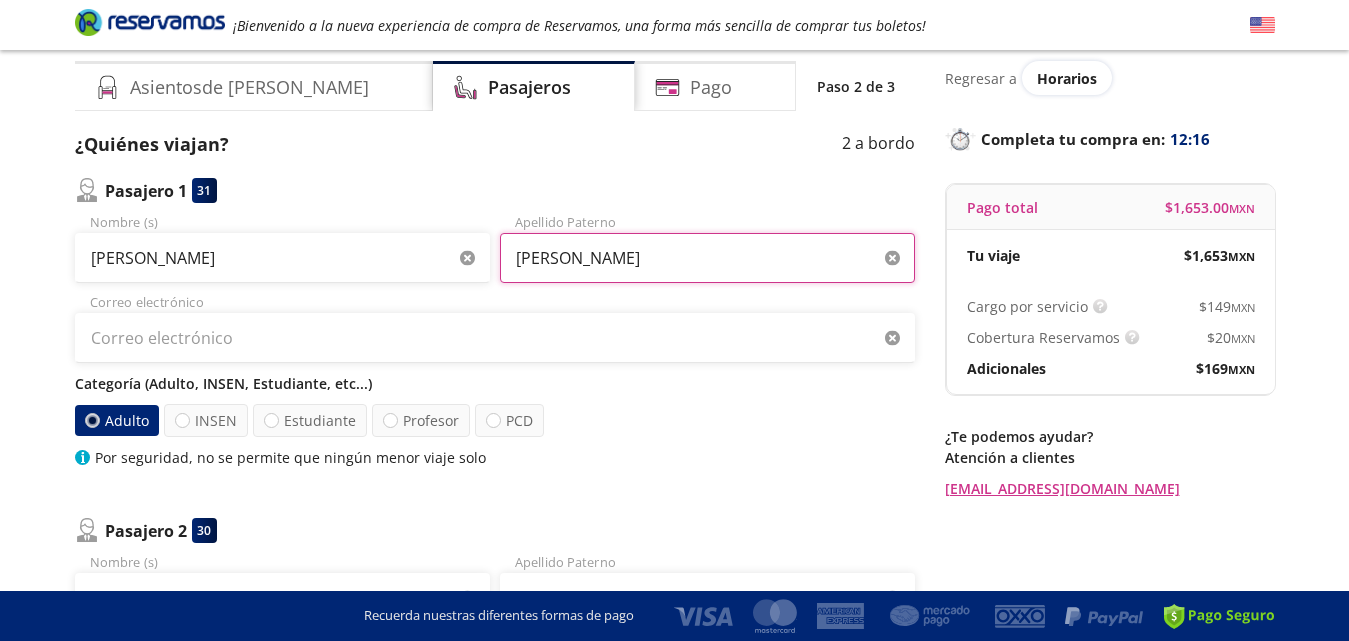 type on "[PERSON_NAME]" 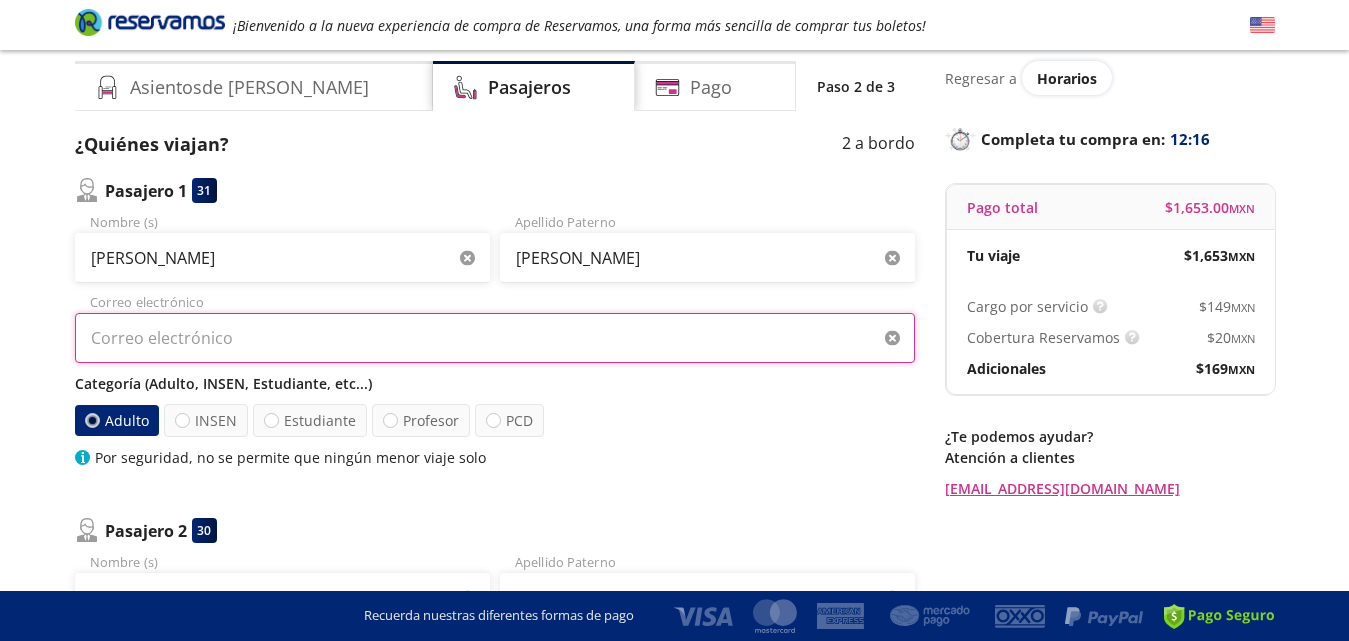 click on "Correo electrónico" at bounding box center [495, 338] 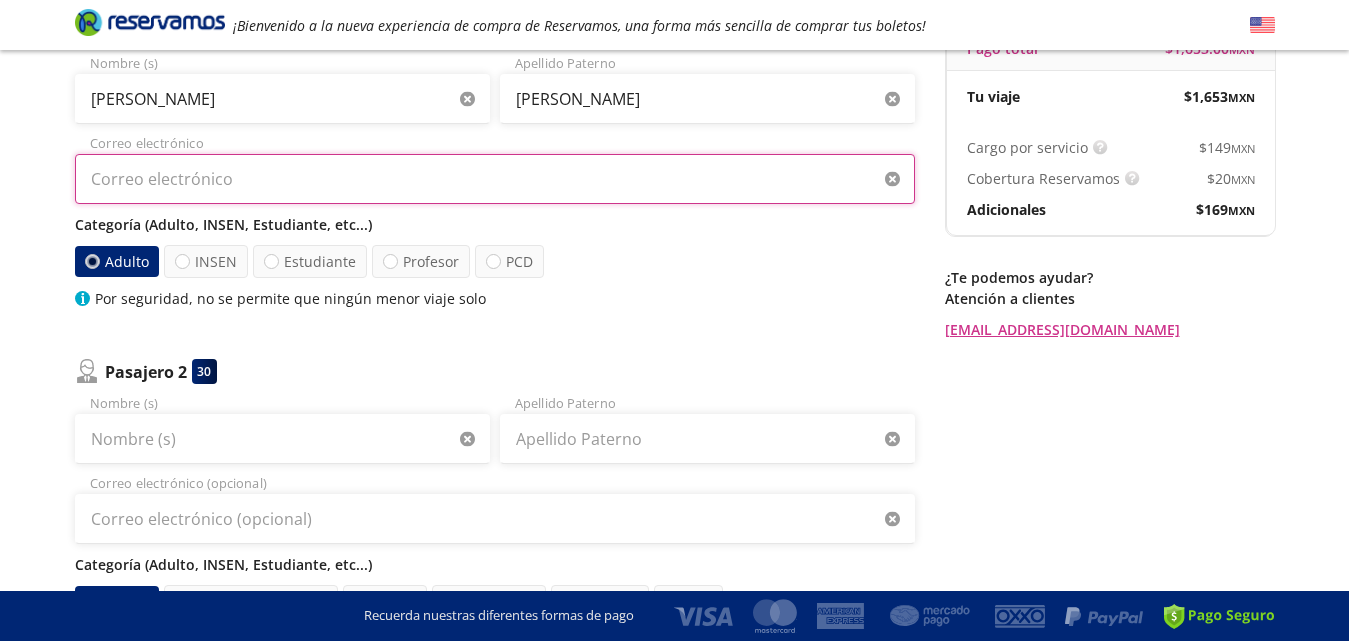 scroll, scrollTop: 272, scrollLeft: 0, axis: vertical 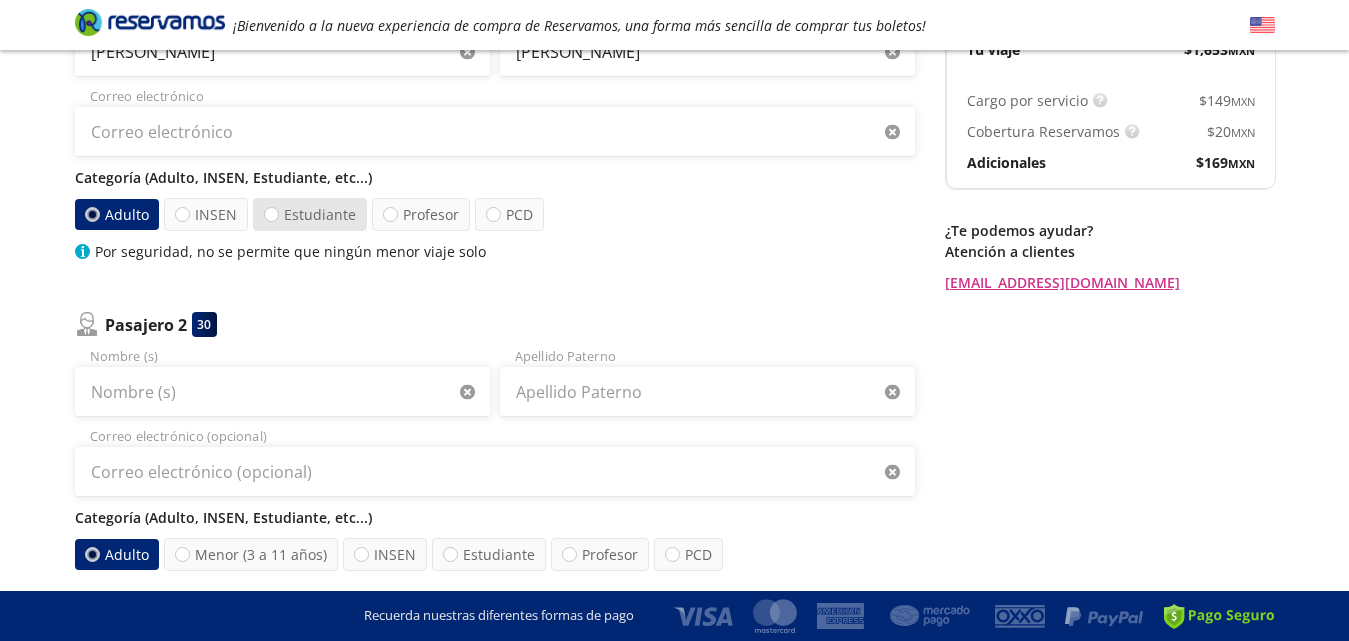 click on "Estudiante" at bounding box center [310, 214] 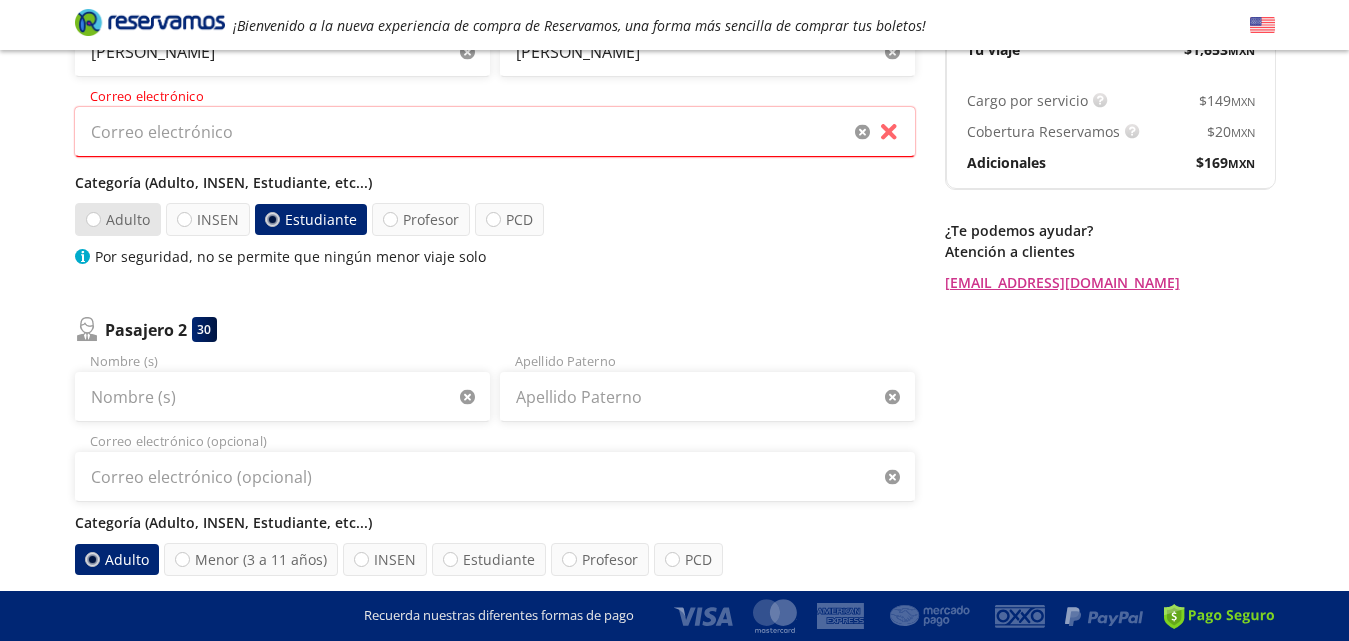 click on "Adulto" at bounding box center [118, 219] 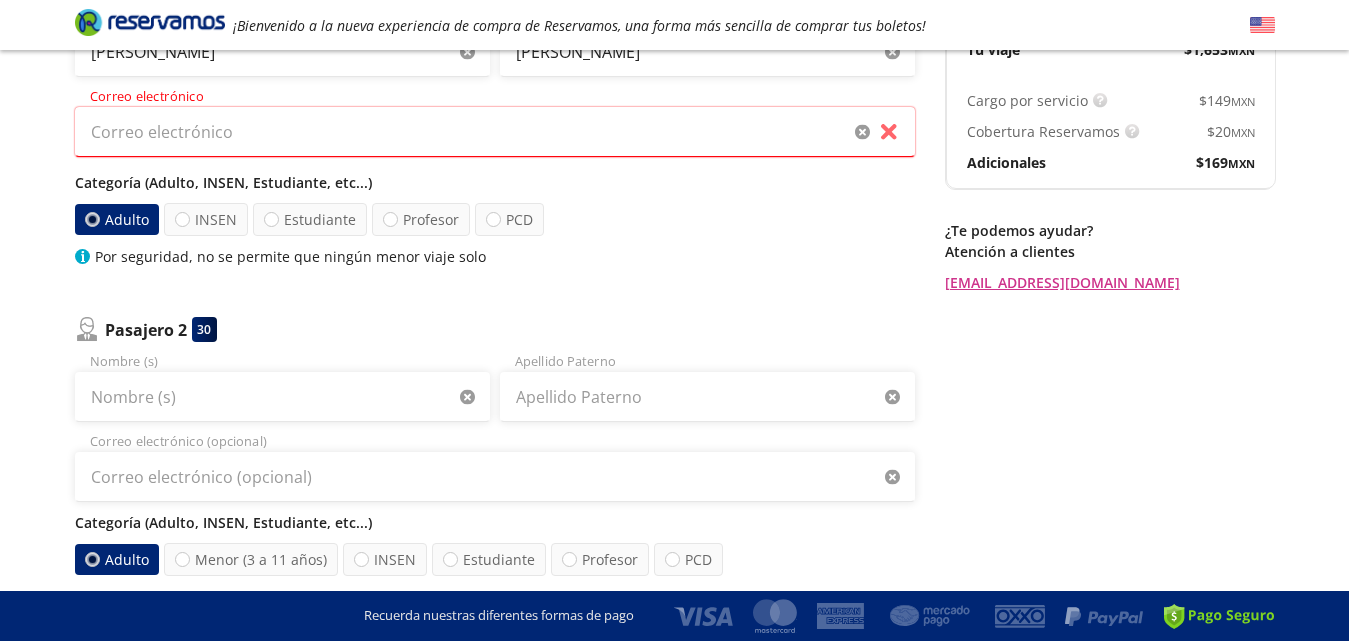 scroll, scrollTop: 581, scrollLeft: 0, axis: vertical 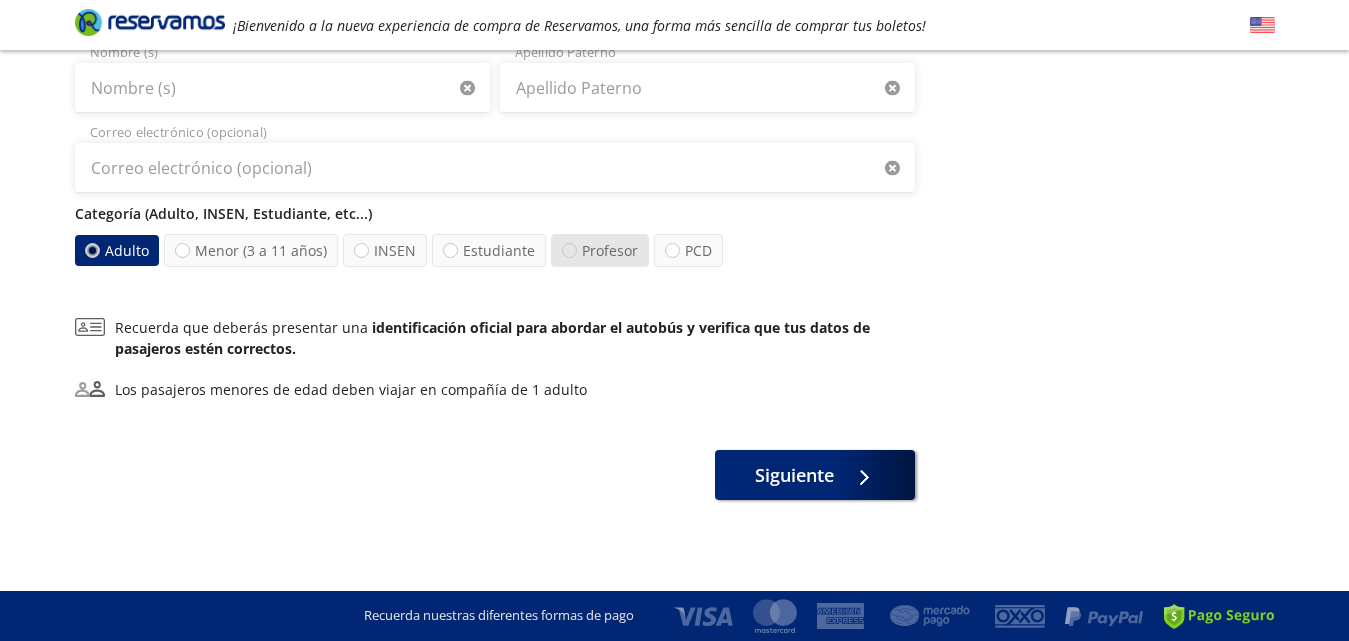 click at bounding box center (569, 250) 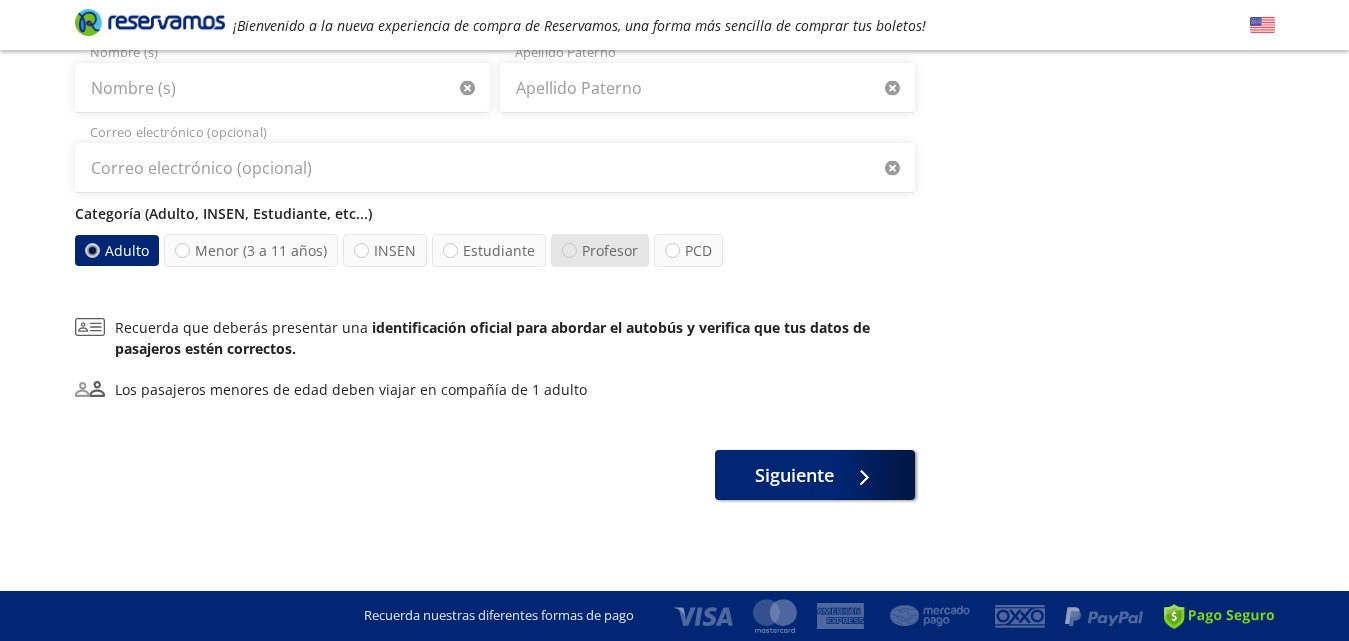 radio on "true" 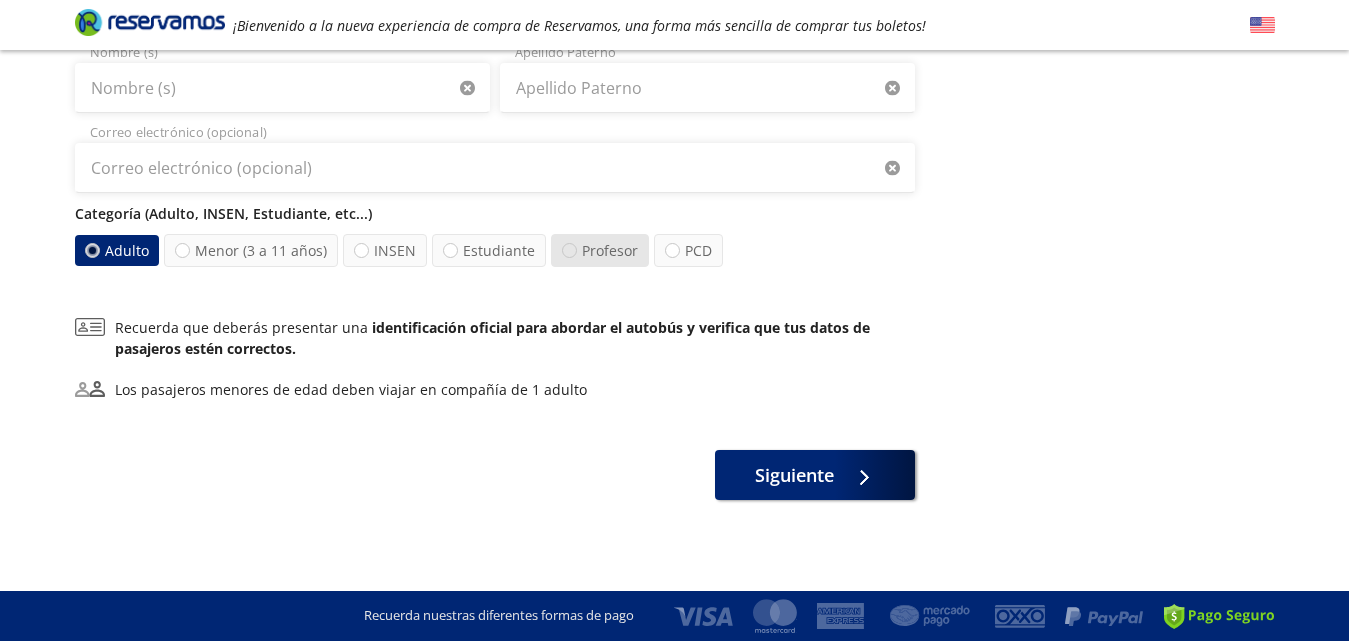 radio on "false" 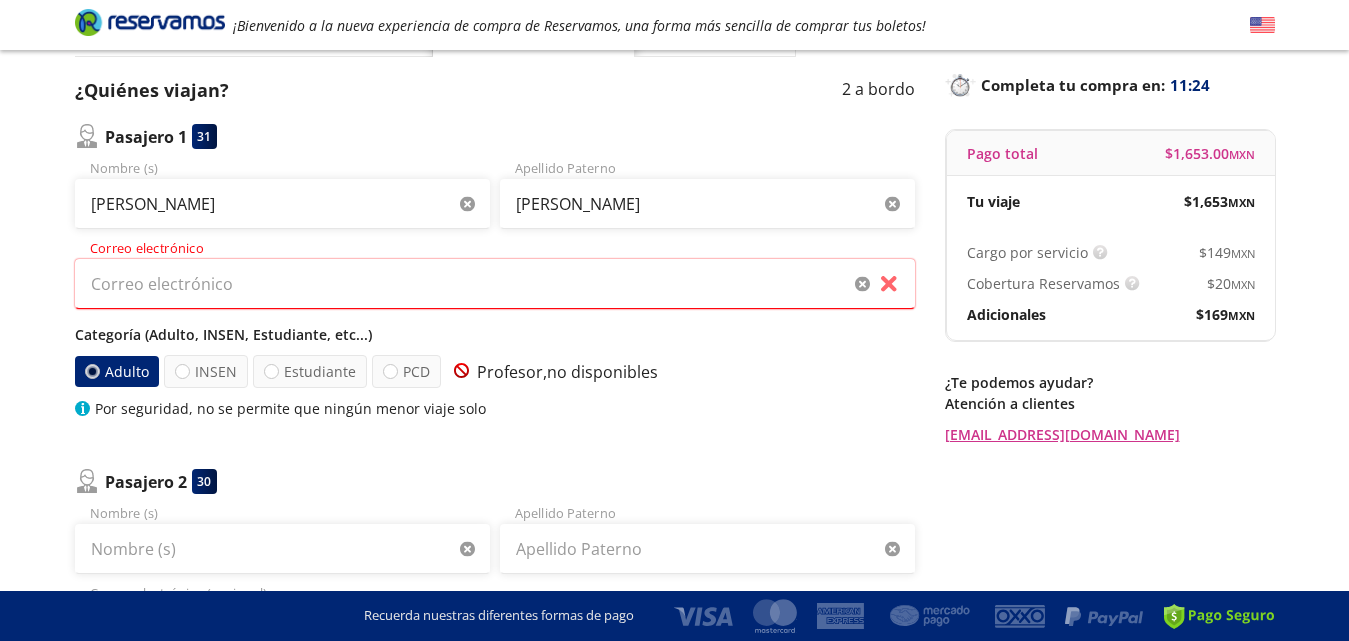 scroll, scrollTop: 0, scrollLeft: 0, axis: both 